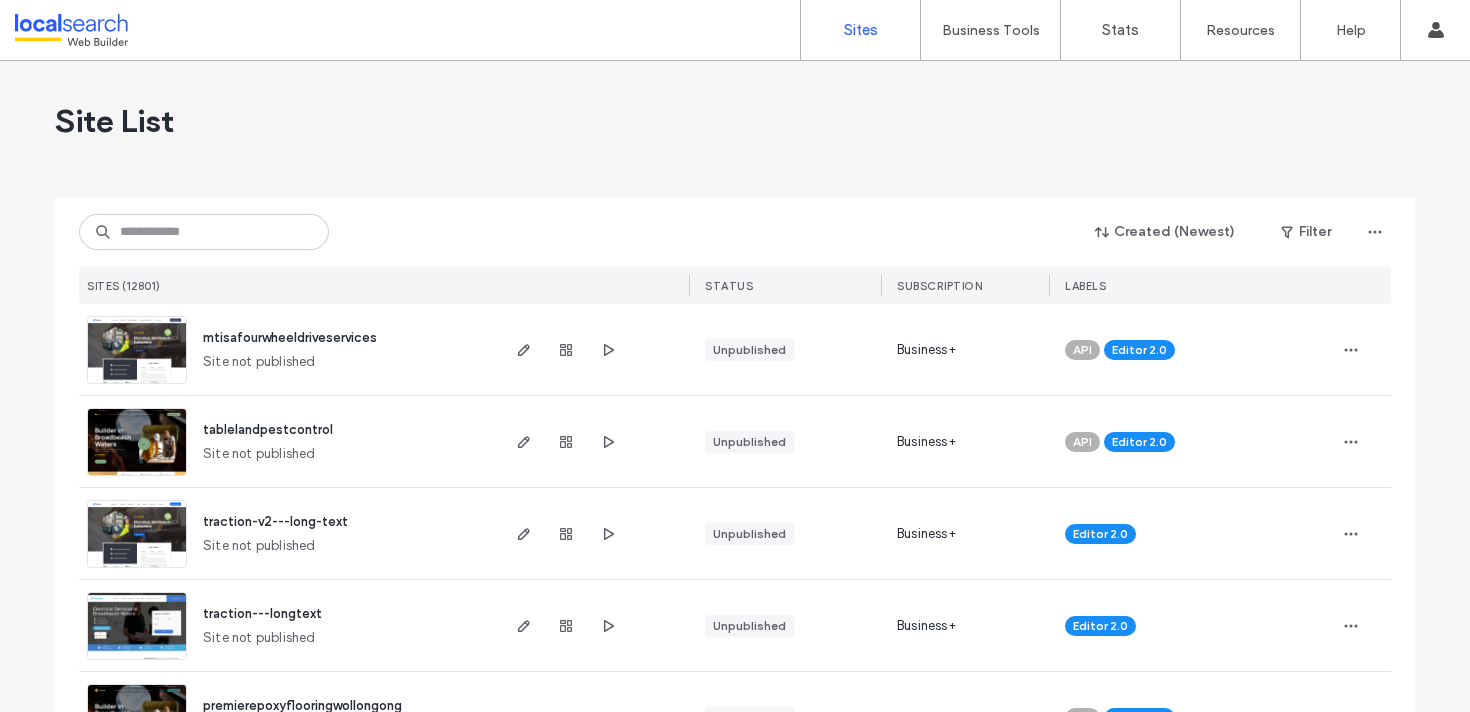 scroll, scrollTop: 0, scrollLeft: 0, axis: both 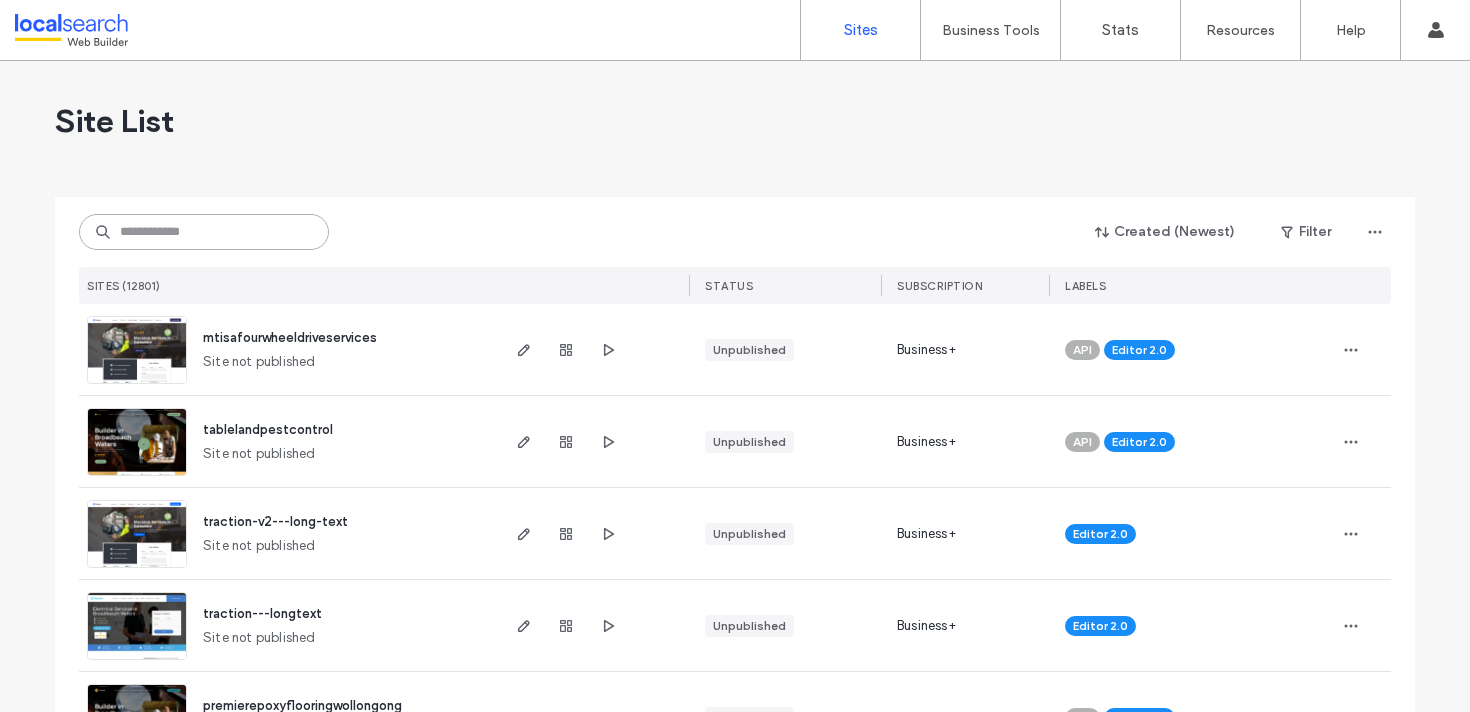 click at bounding box center [204, 232] 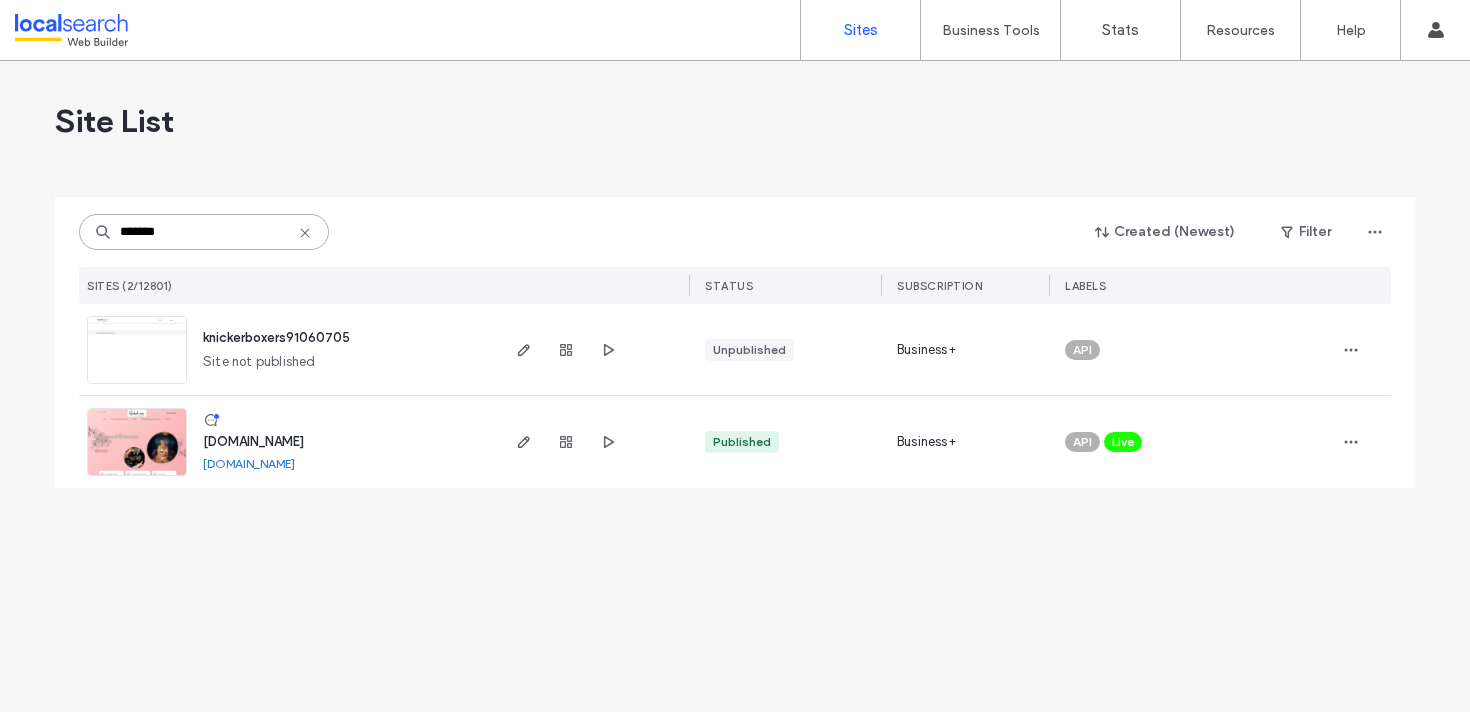 type on "*******" 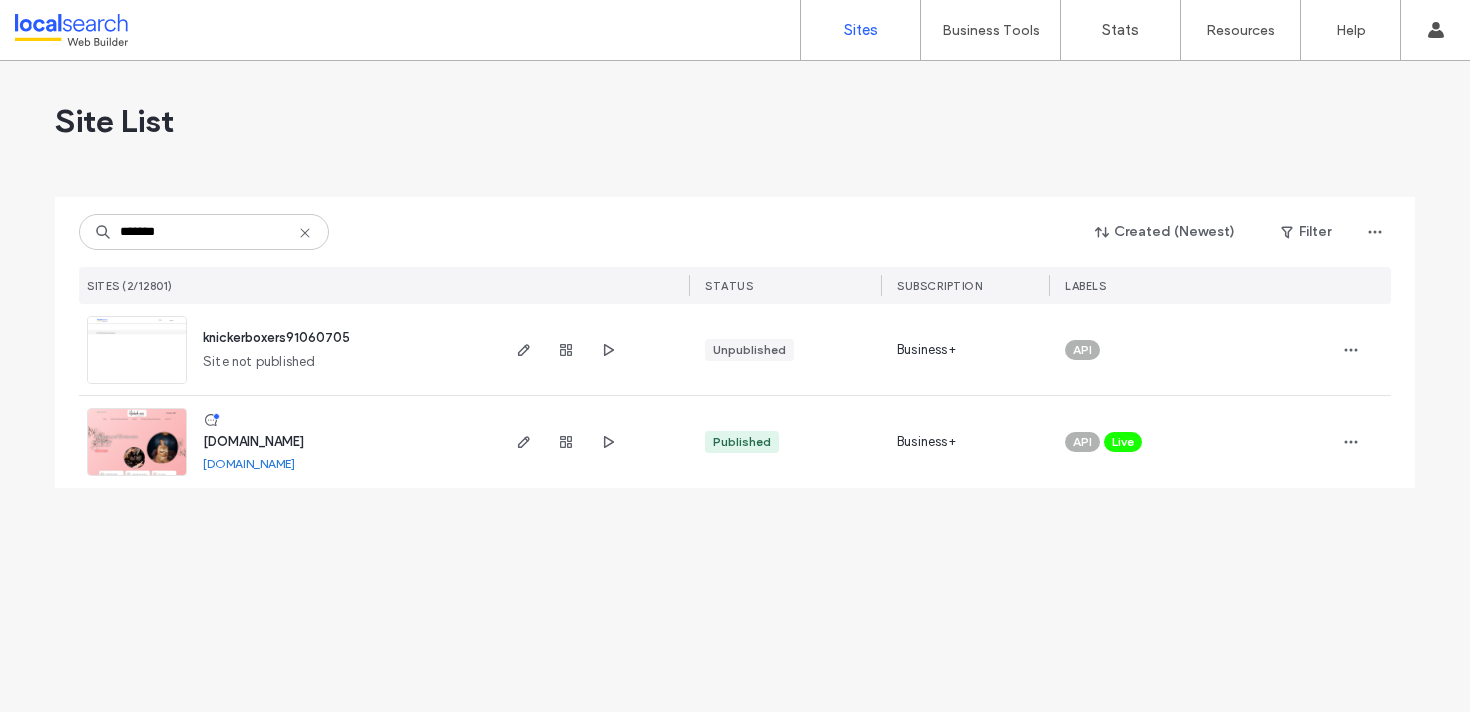 click on "[DOMAIN_NAME]" at bounding box center (253, 441) 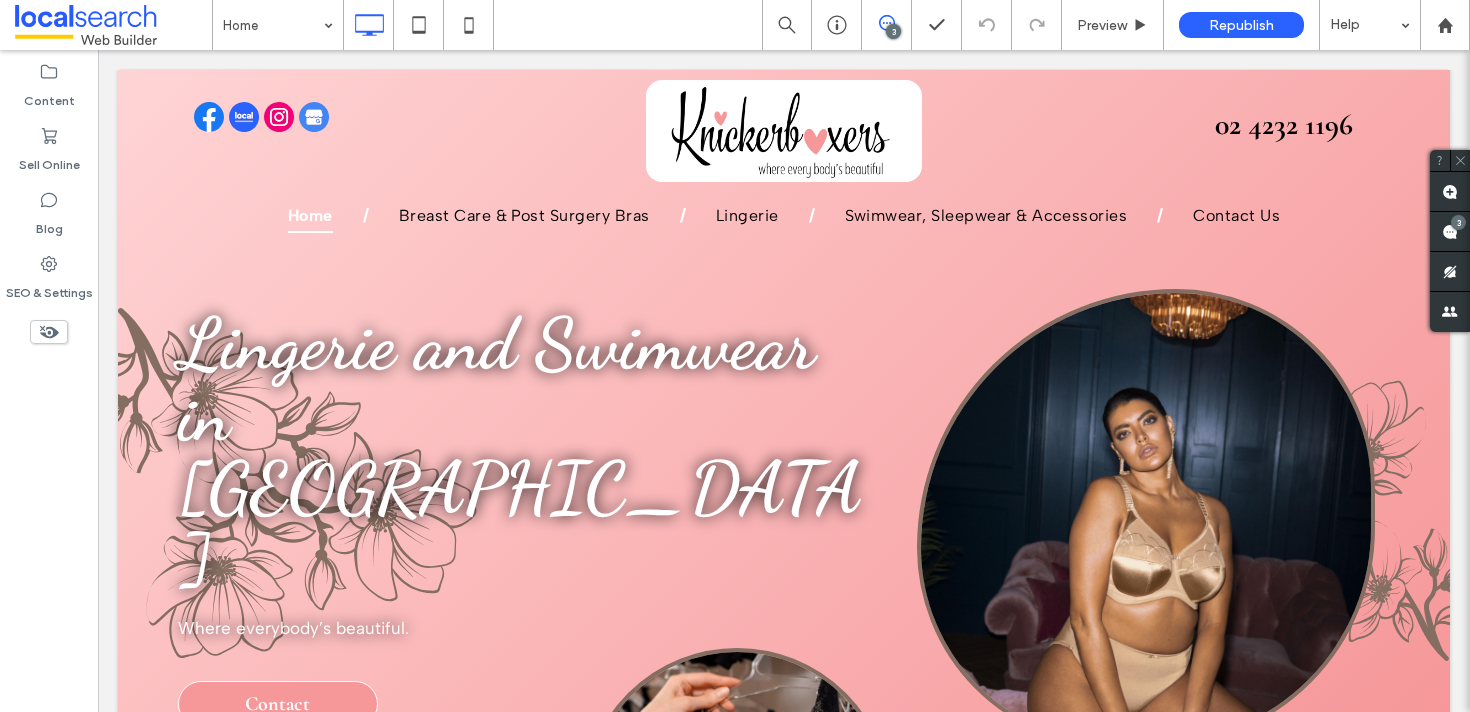 scroll, scrollTop: 0, scrollLeft: 0, axis: both 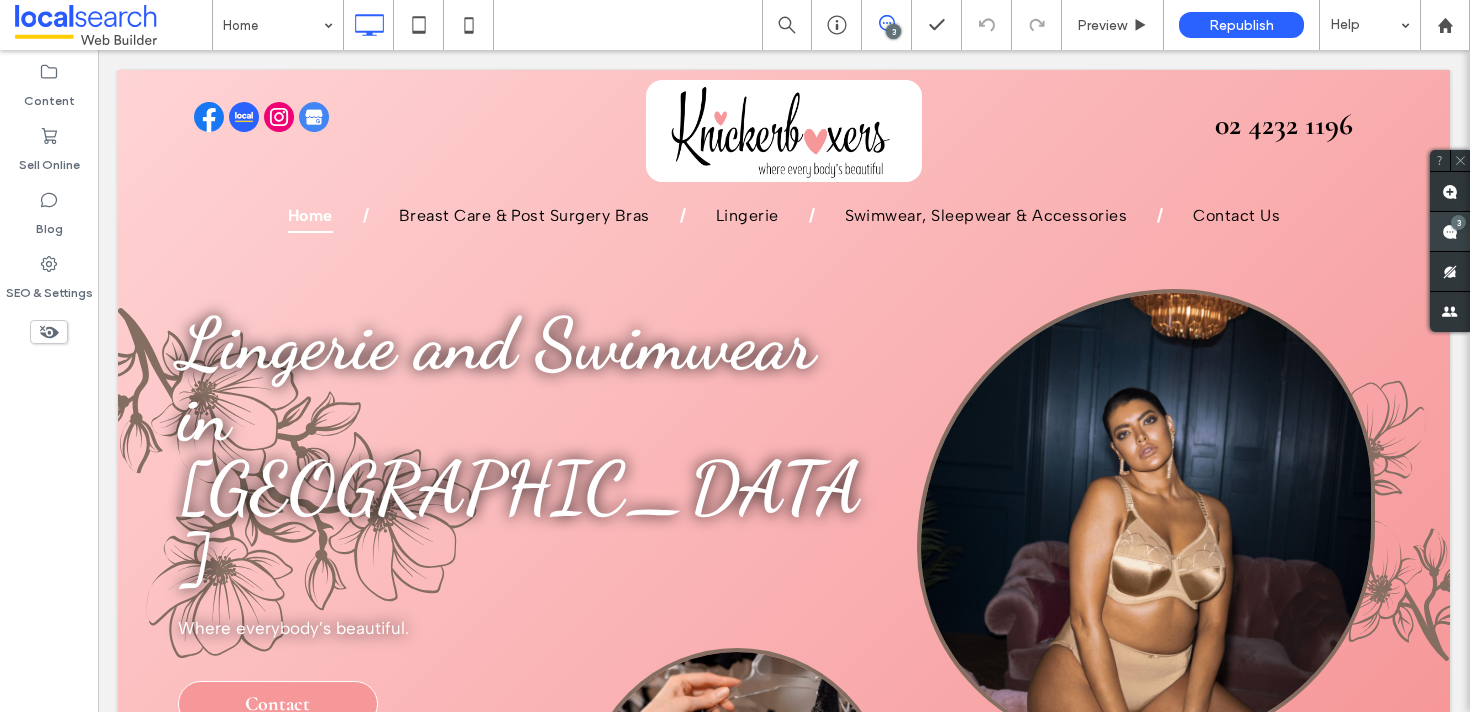 click at bounding box center [1450, 231] 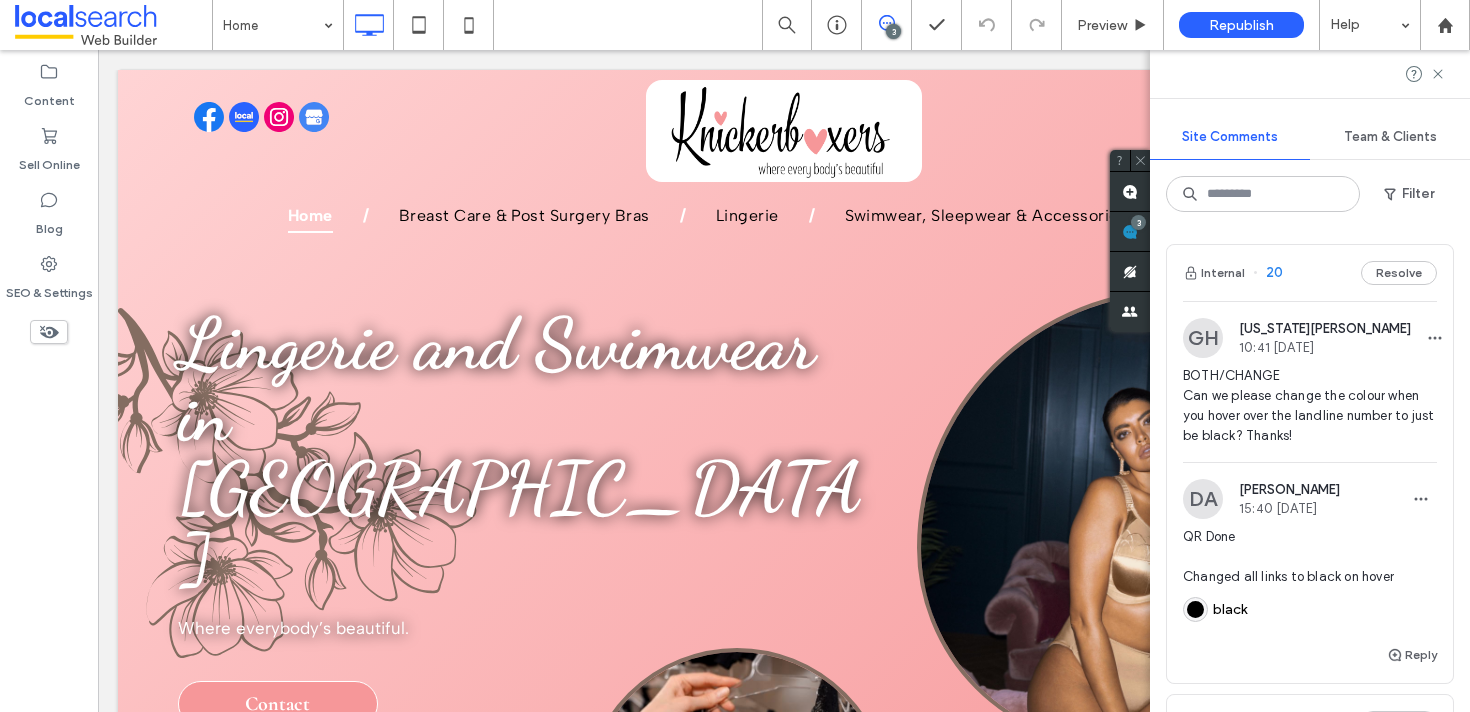 click on "GH [US_STATE][PERSON_NAME] 10:41 [DATE]" at bounding box center (1310, 338) 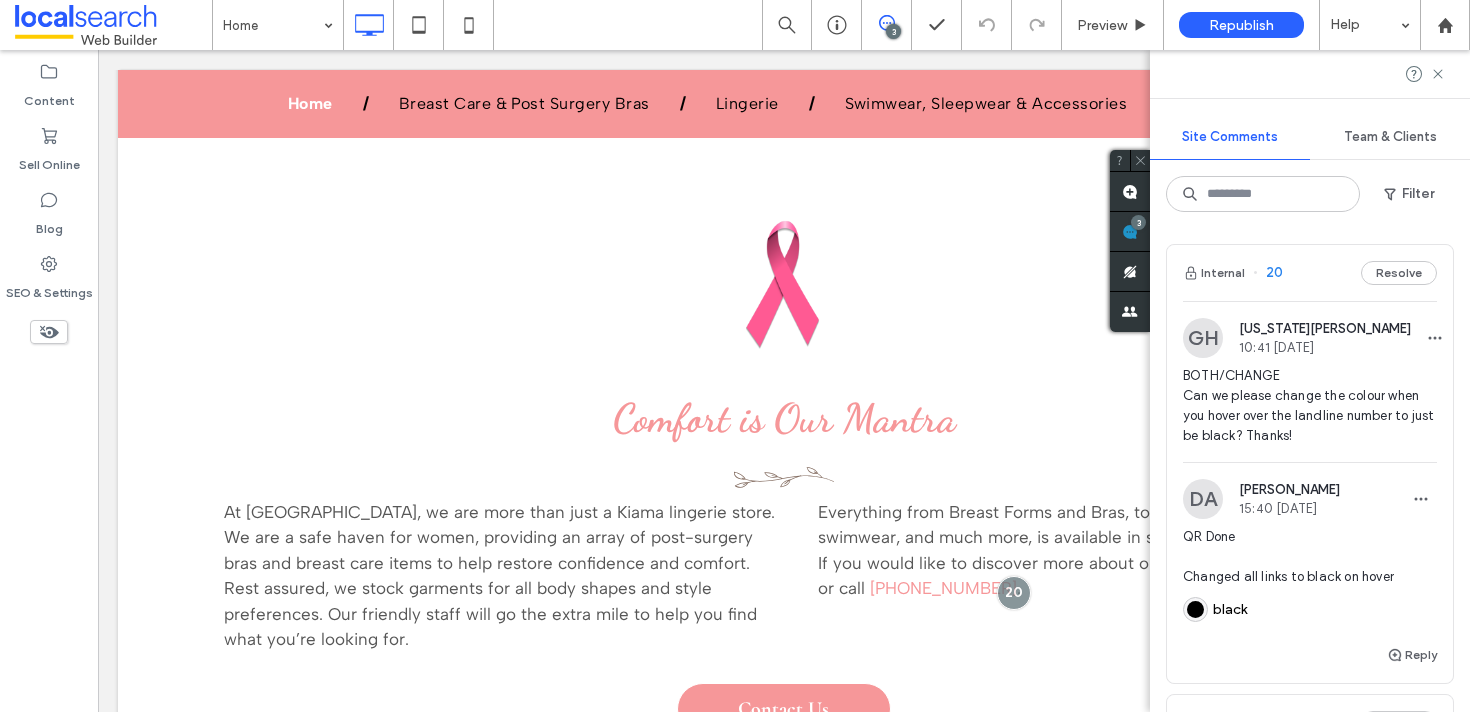 scroll, scrollTop: 854, scrollLeft: 0, axis: vertical 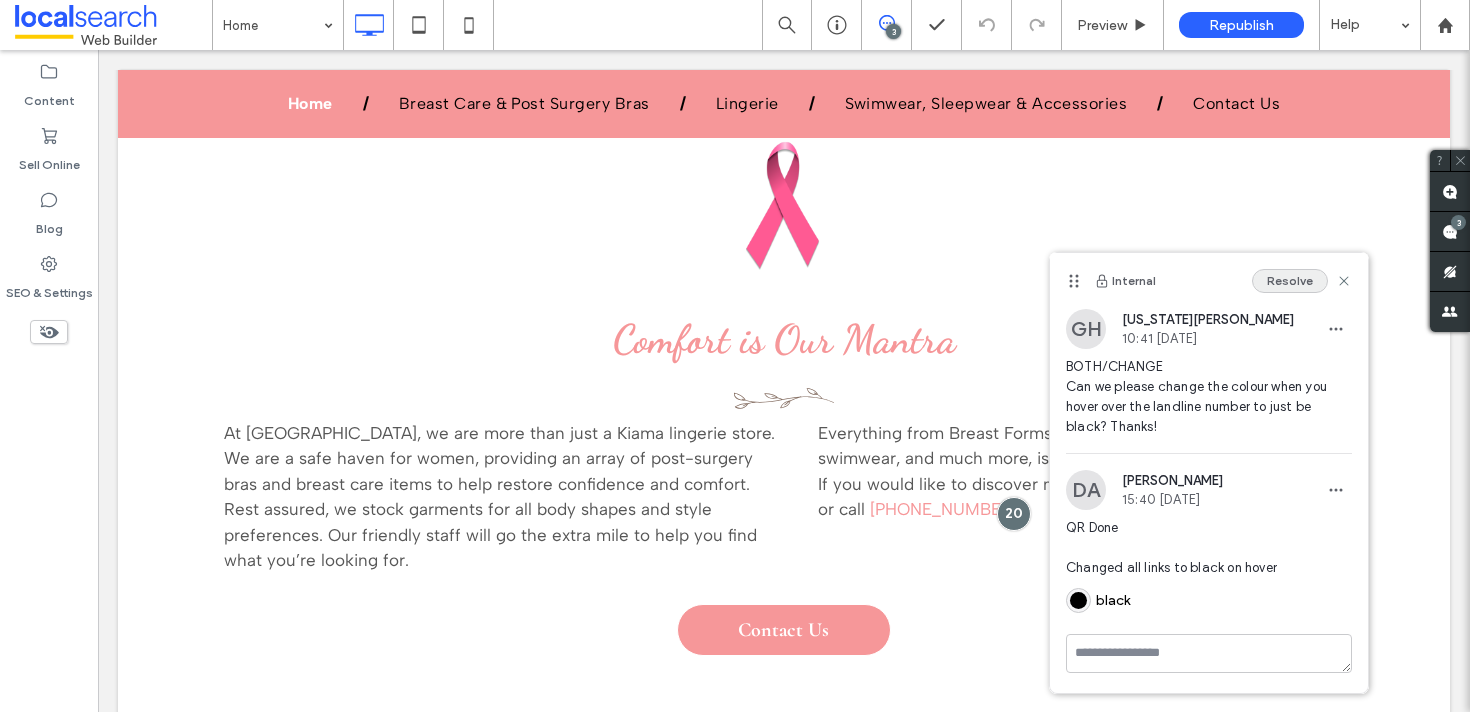 click on "Resolve" at bounding box center (1290, 281) 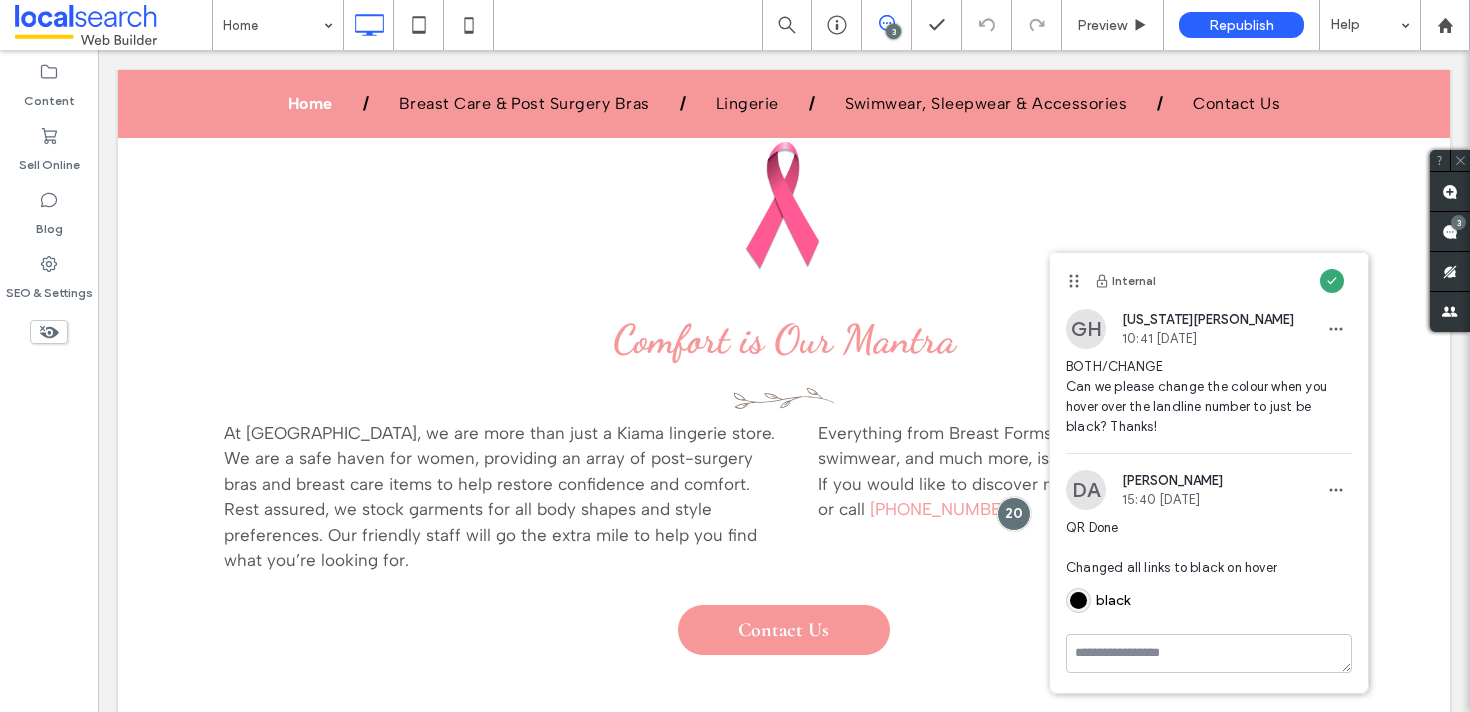 click 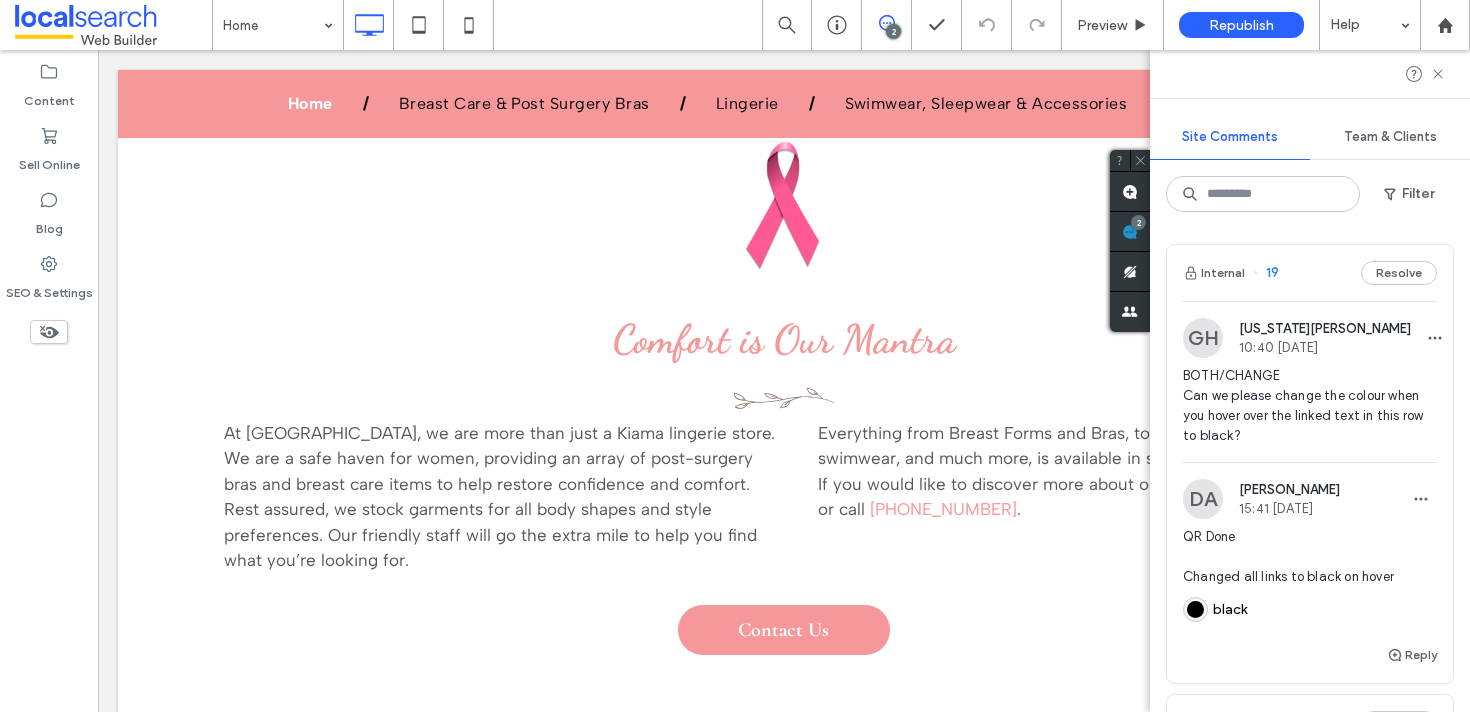 click on "[US_STATE][PERSON_NAME]" at bounding box center [1325, 328] 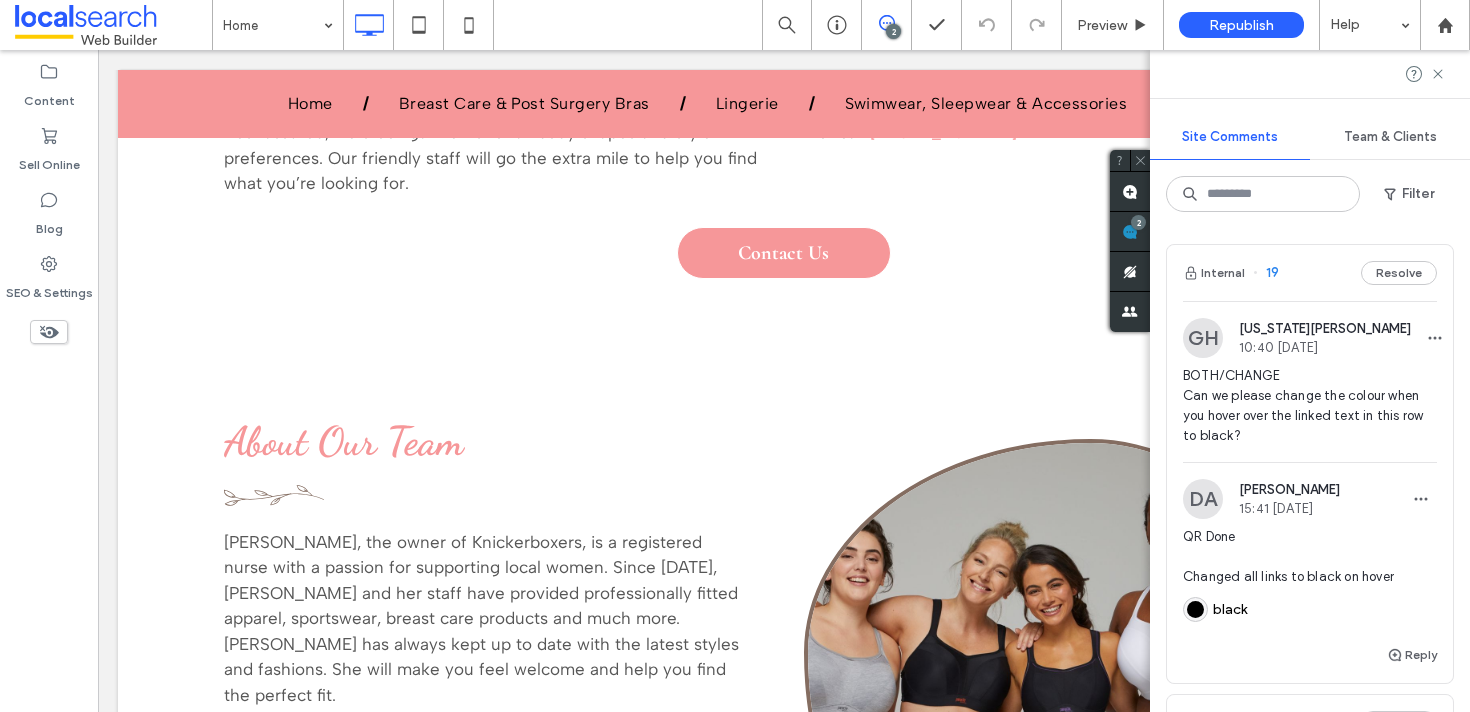 scroll, scrollTop: 2336, scrollLeft: 0, axis: vertical 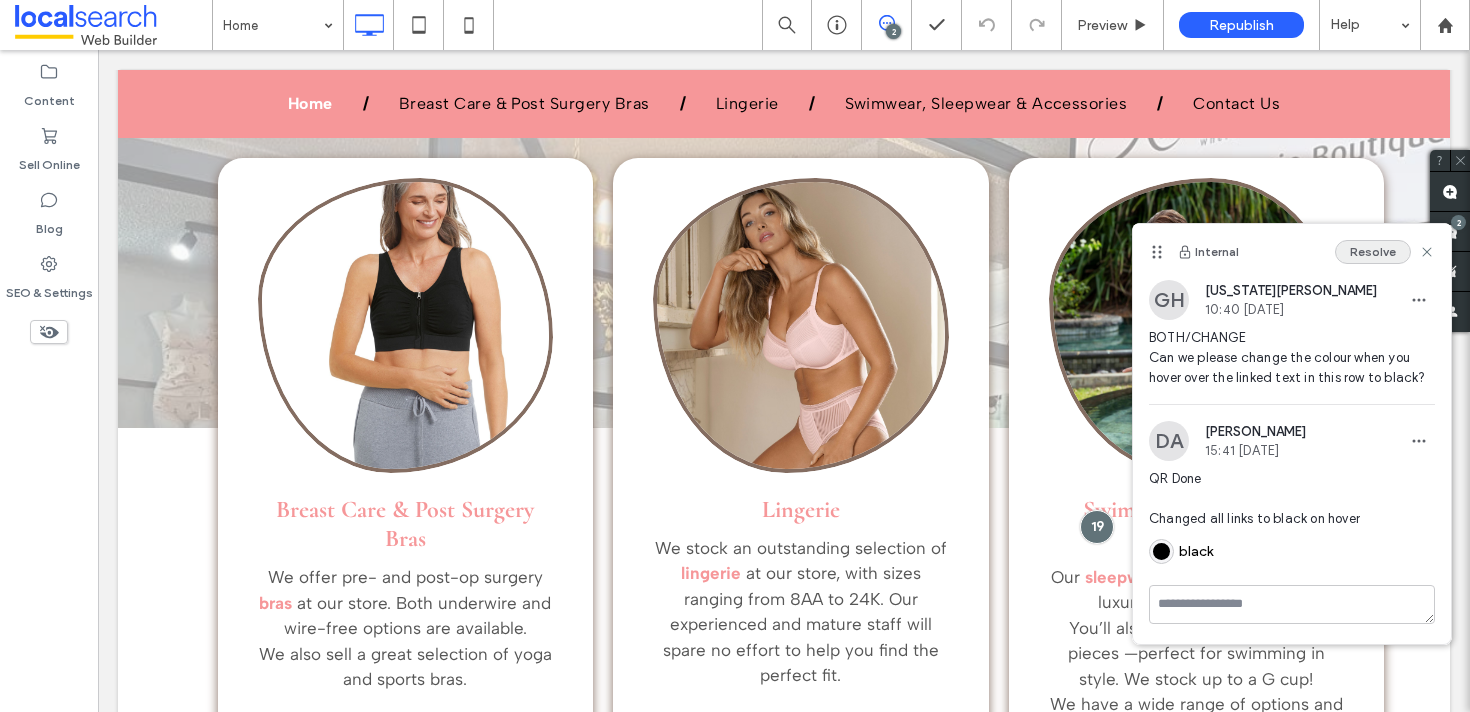 click on "Resolve" at bounding box center (1373, 252) 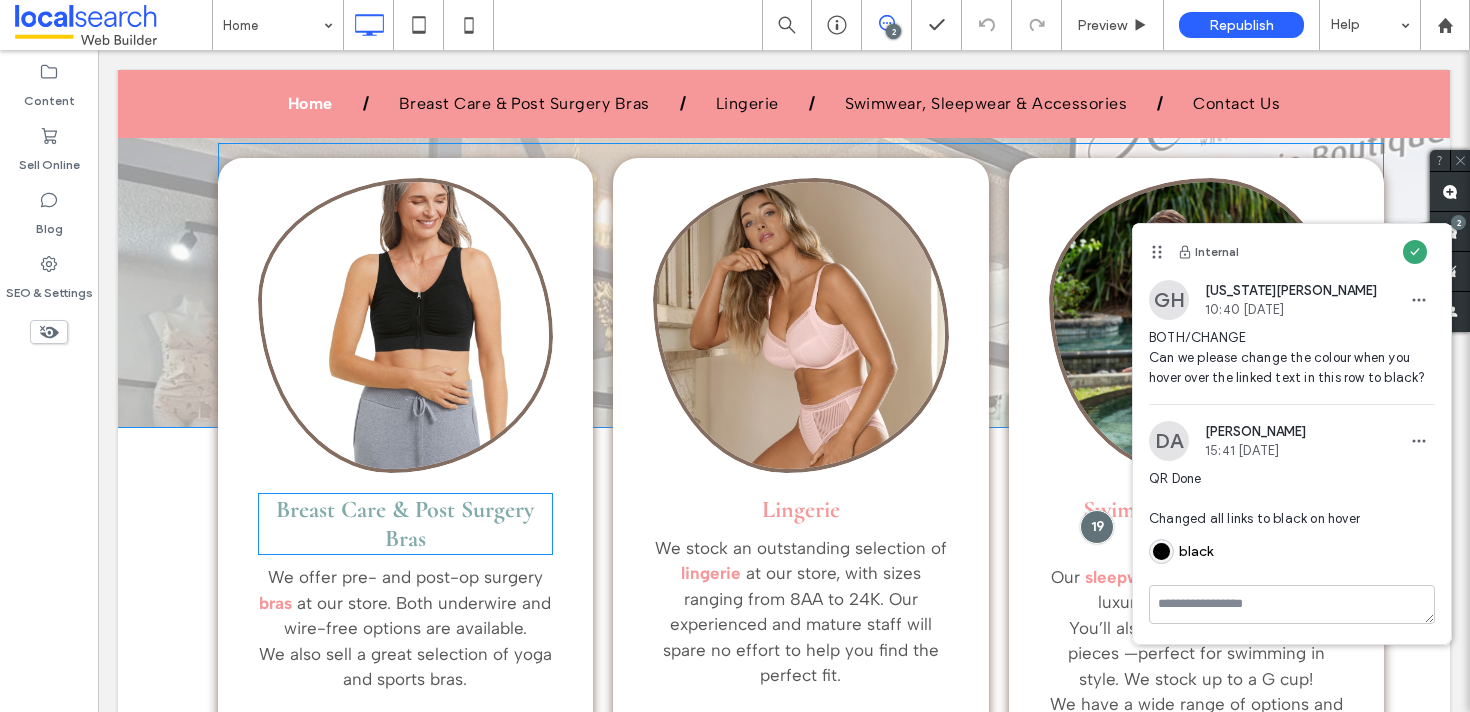click on "Breast Care & Post Surgery Bras" at bounding box center (405, 524) 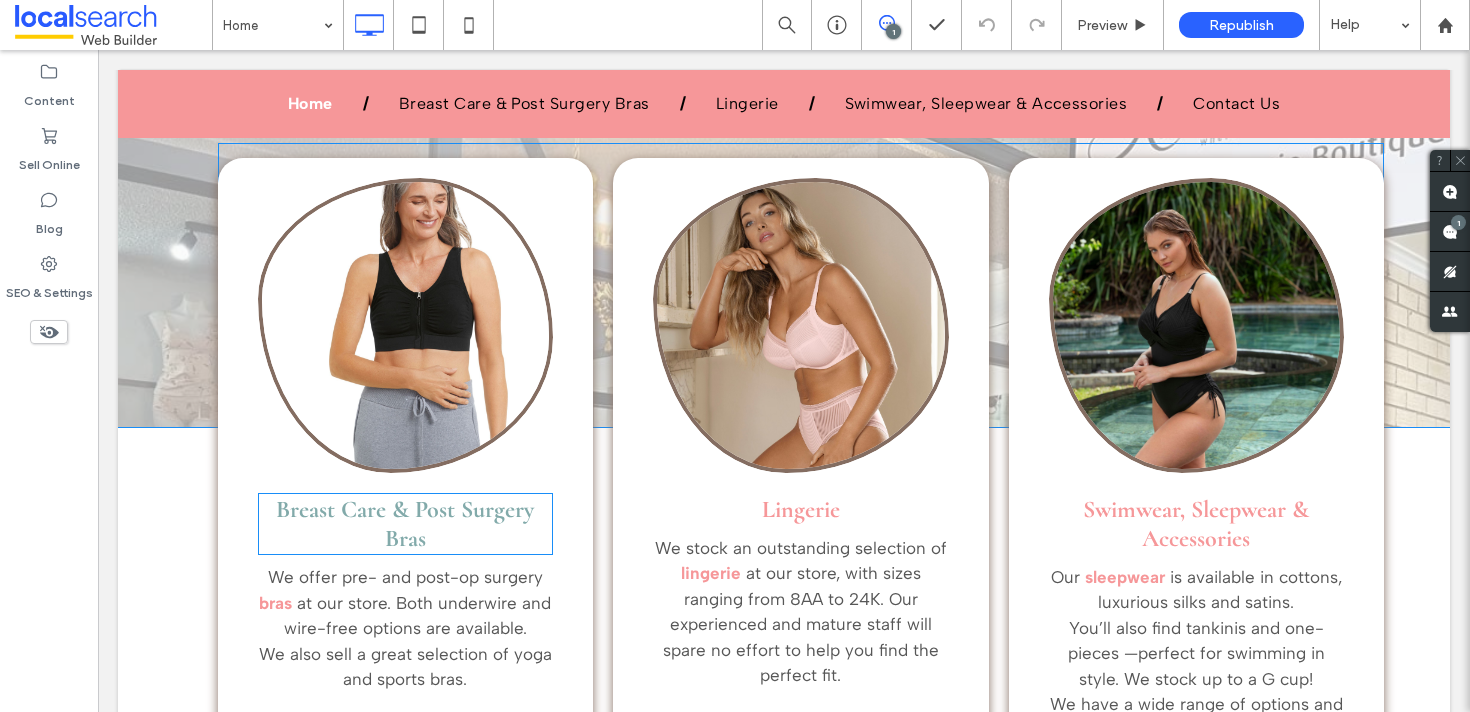 click on "Breast Care & Post Surgery Bras" at bounding box center (405, 524) 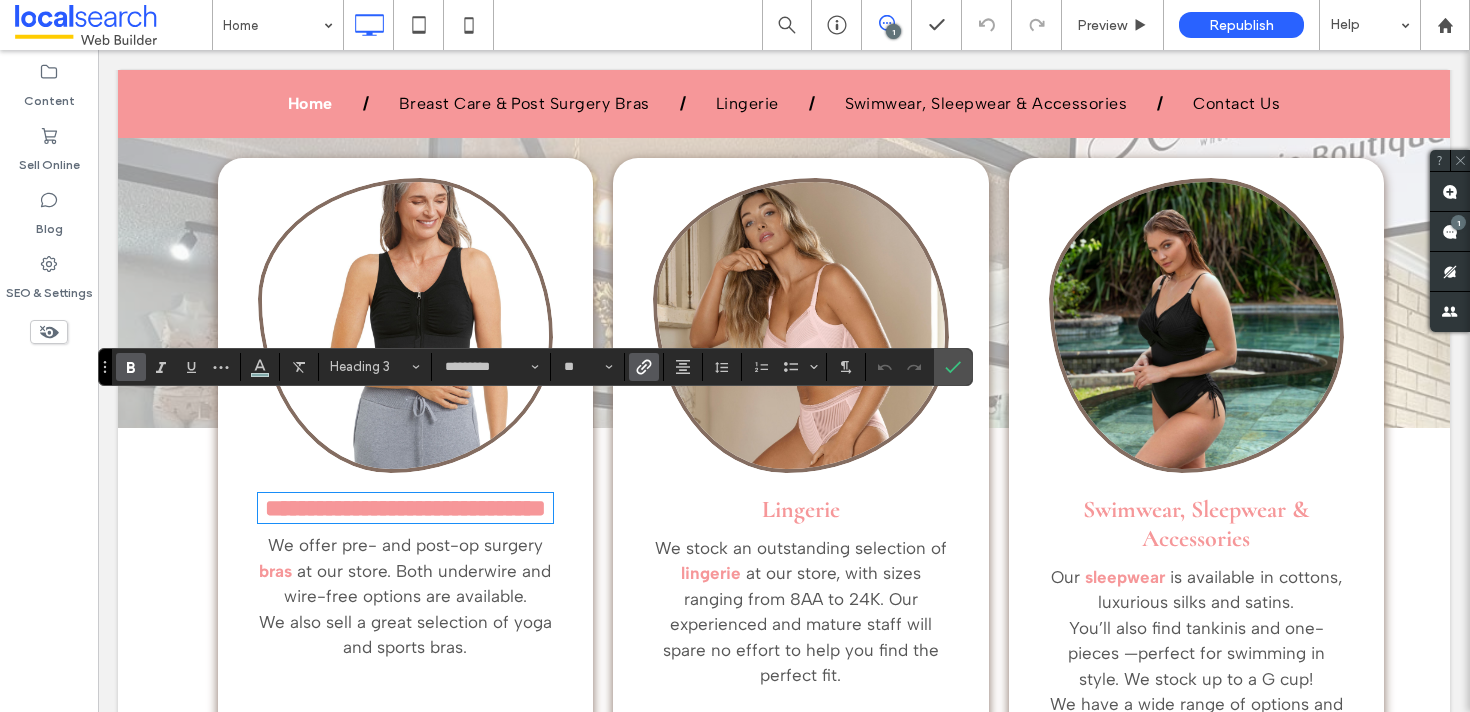 click 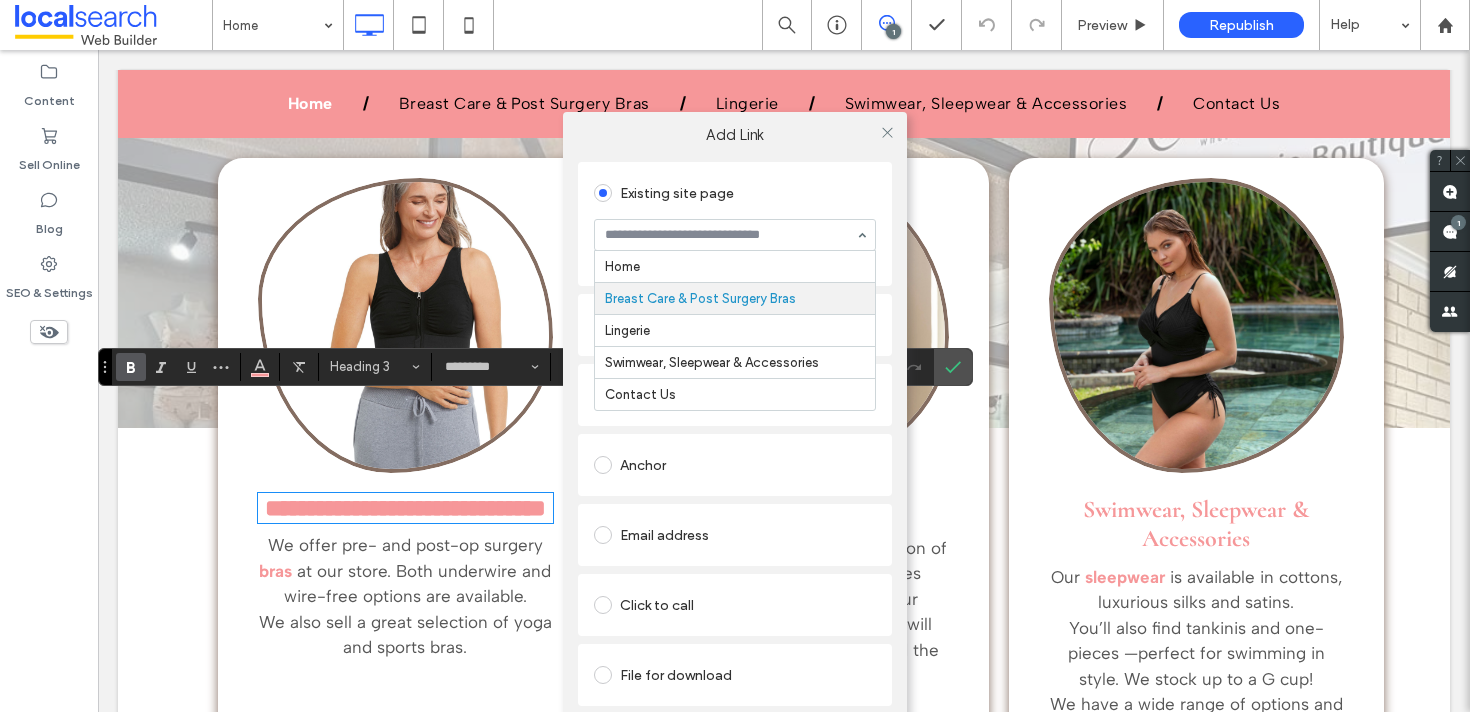click on "Home Breast Care & Post Surgery Bras Lingerie Swimwear, Sleepwear & Accessories Contact Us" at bounding box center (735, 235) 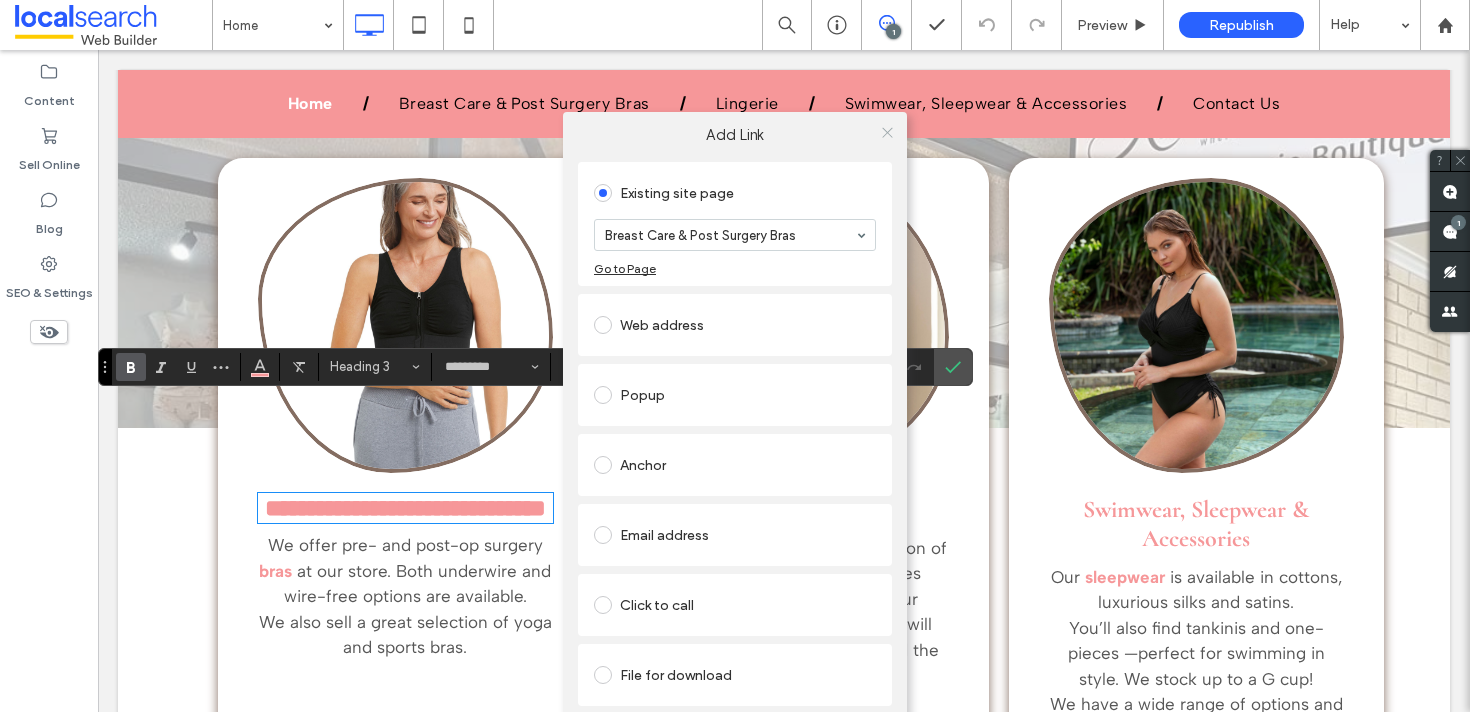 click 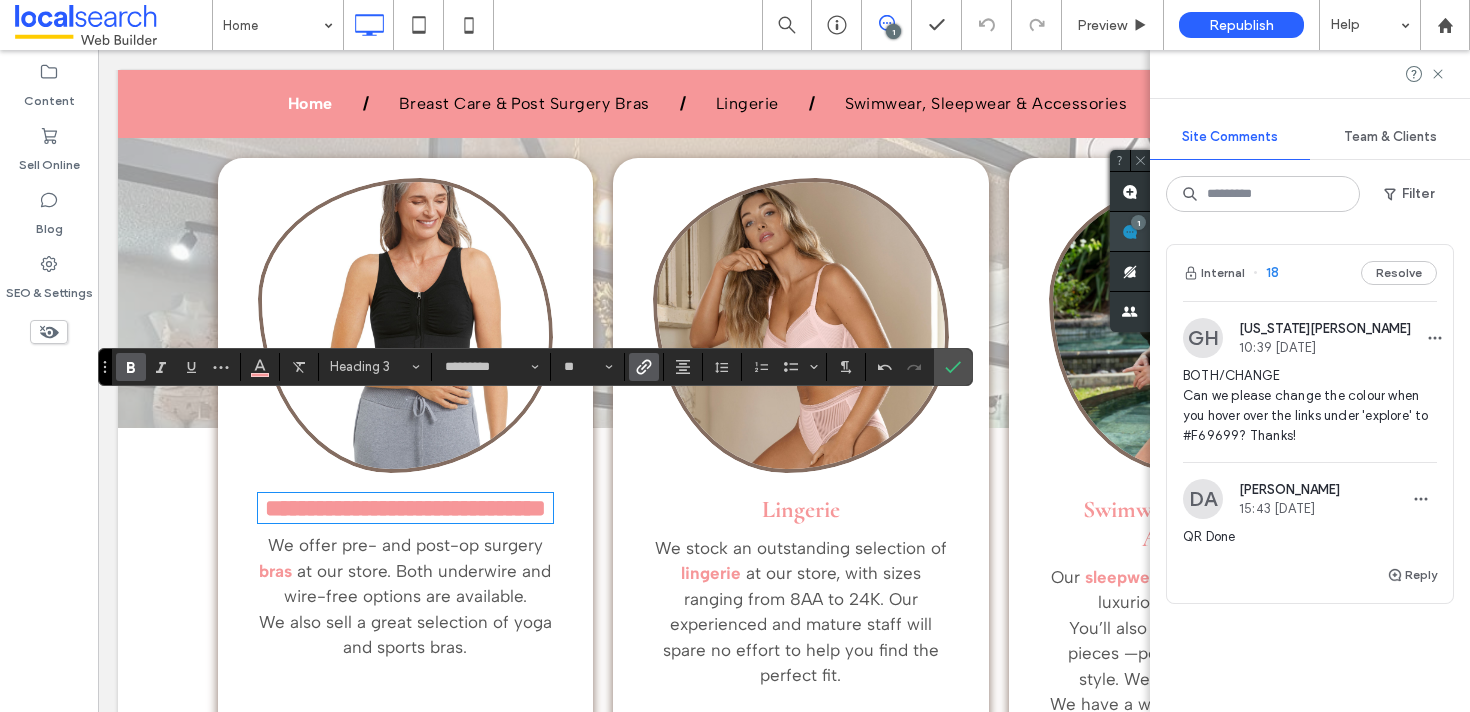 click 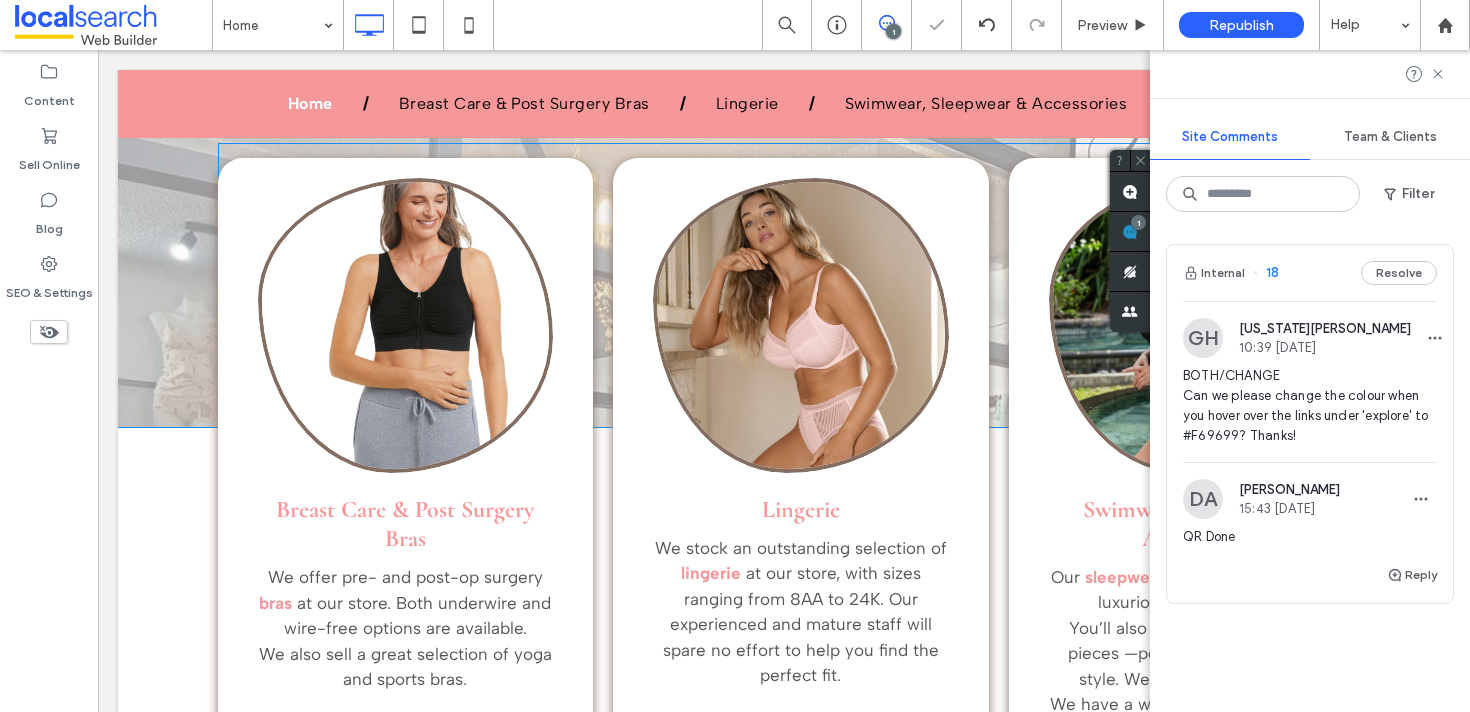 click on "BOTH/CHANGE
Can we please change the colour when you hover over the links under 'explore' to #F69699? Thanks!" at bounding box center [1310, 406] 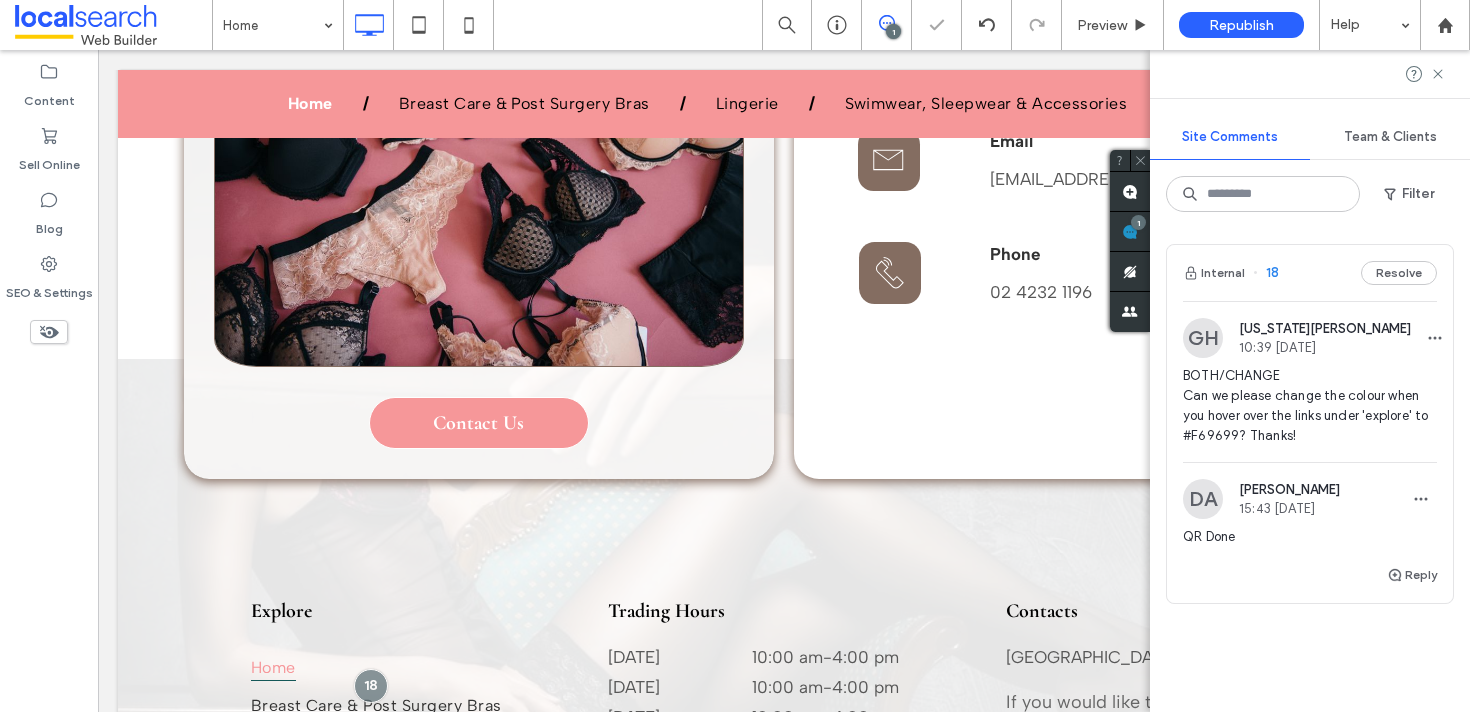 scroll, scrollTop: 4747, scrollLeft: 0, axis: vertical 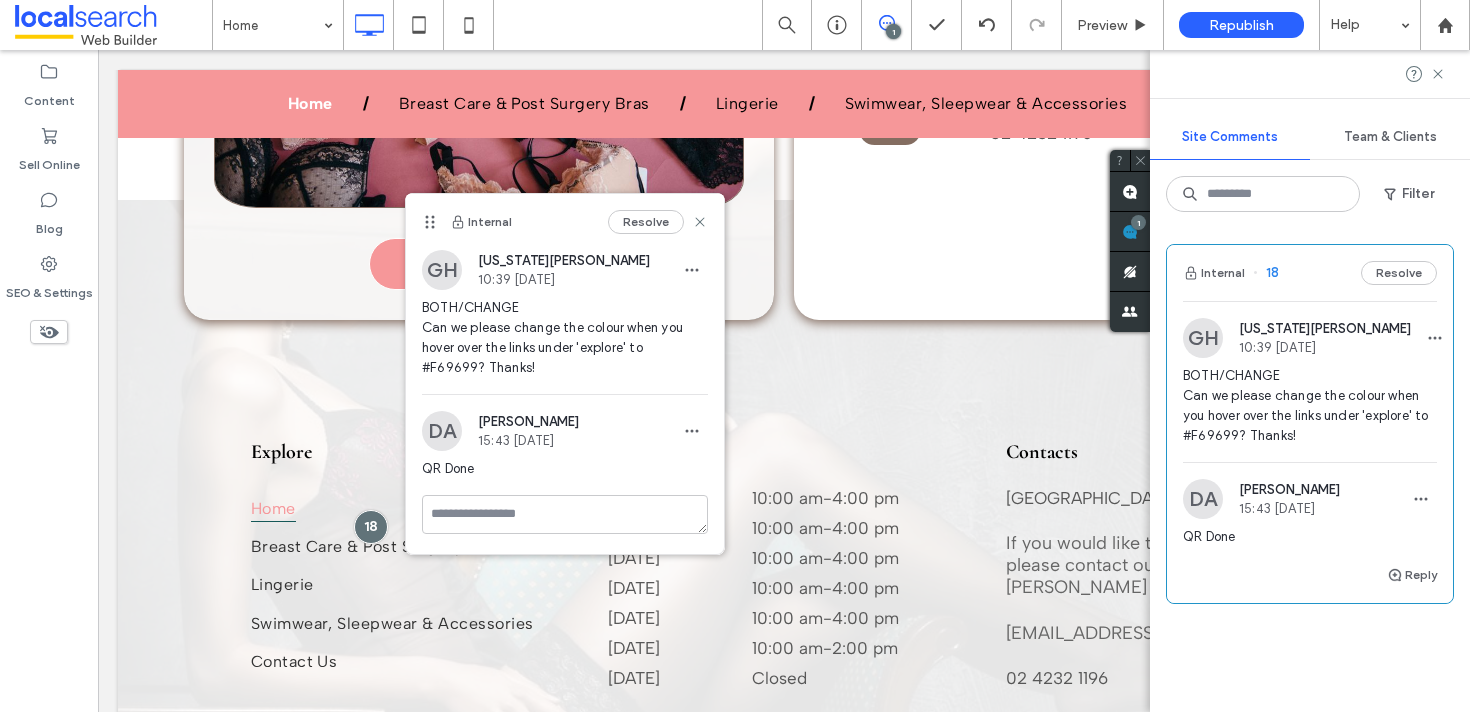 click on "Resolve" at bounding box center (646, 222) 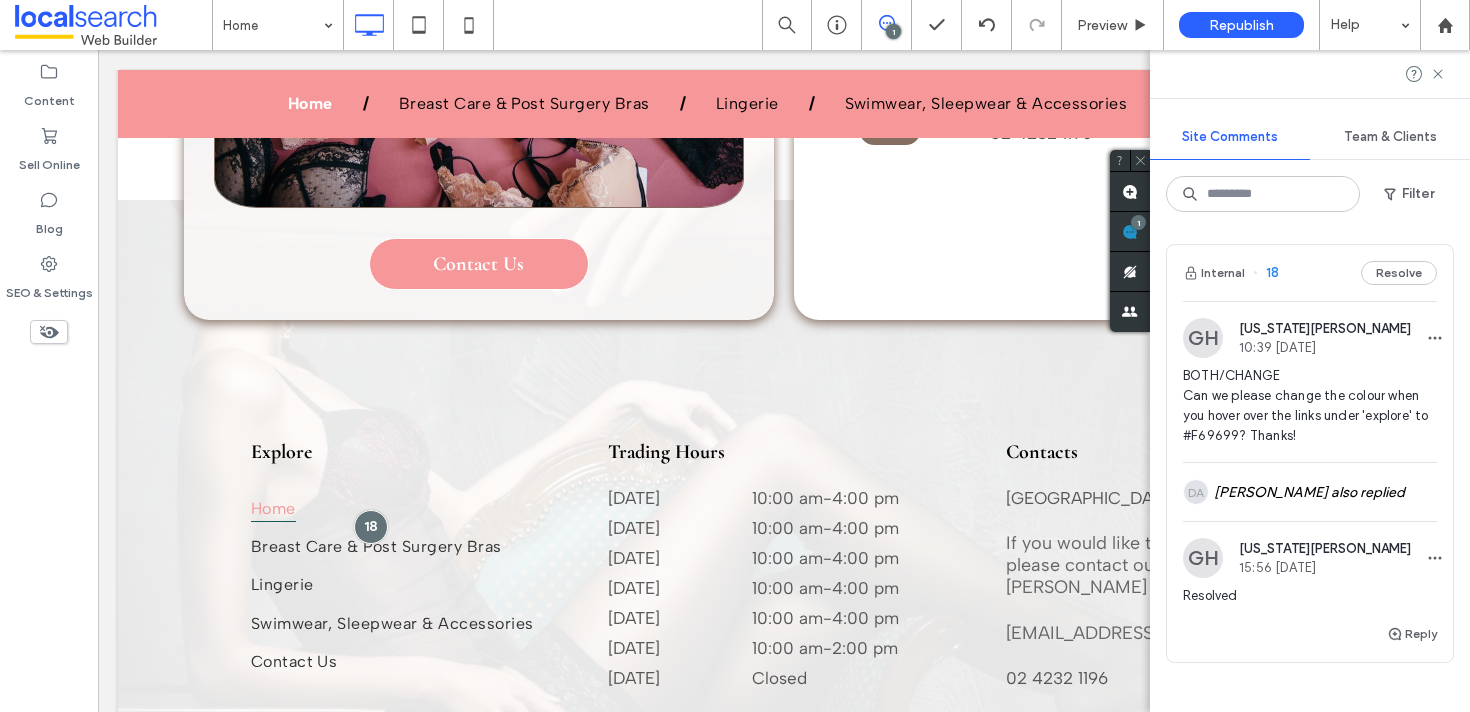 click at bounding box center [1310, 74] 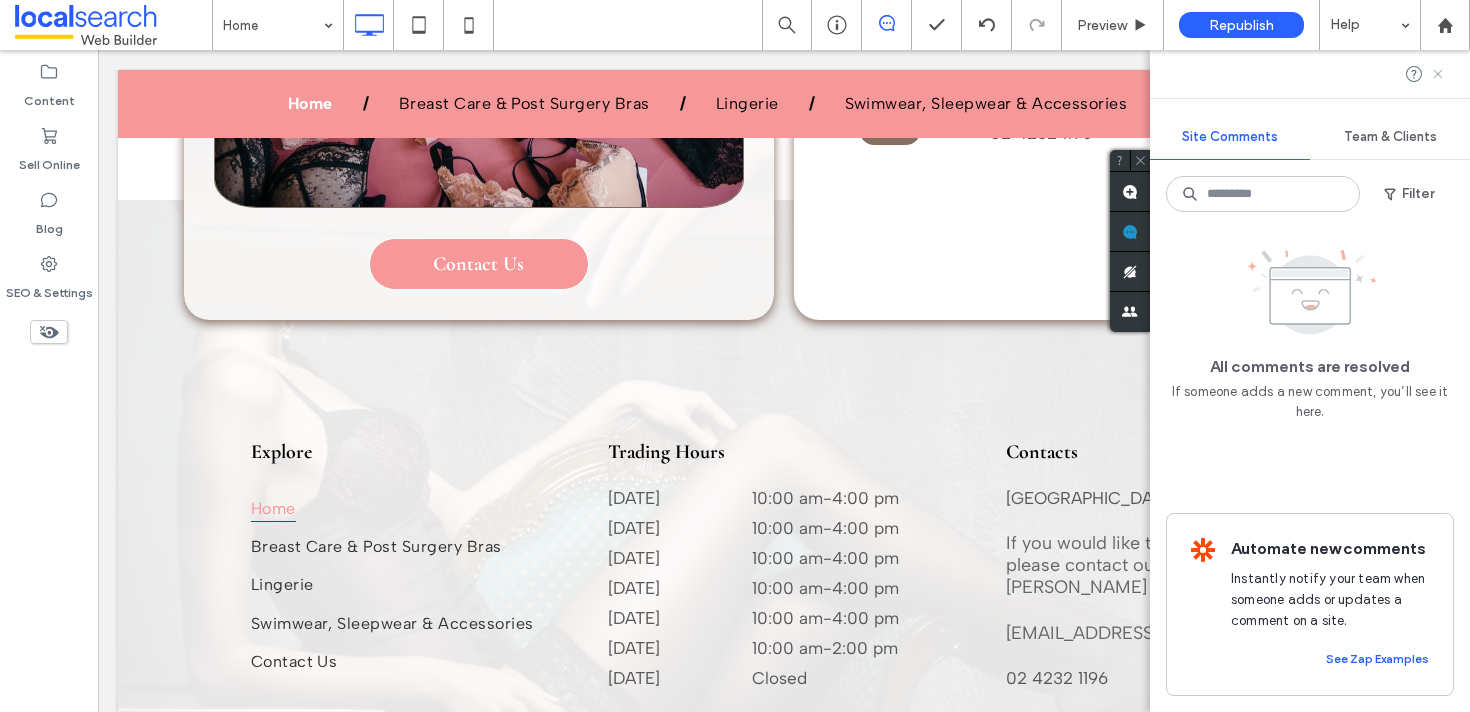 click 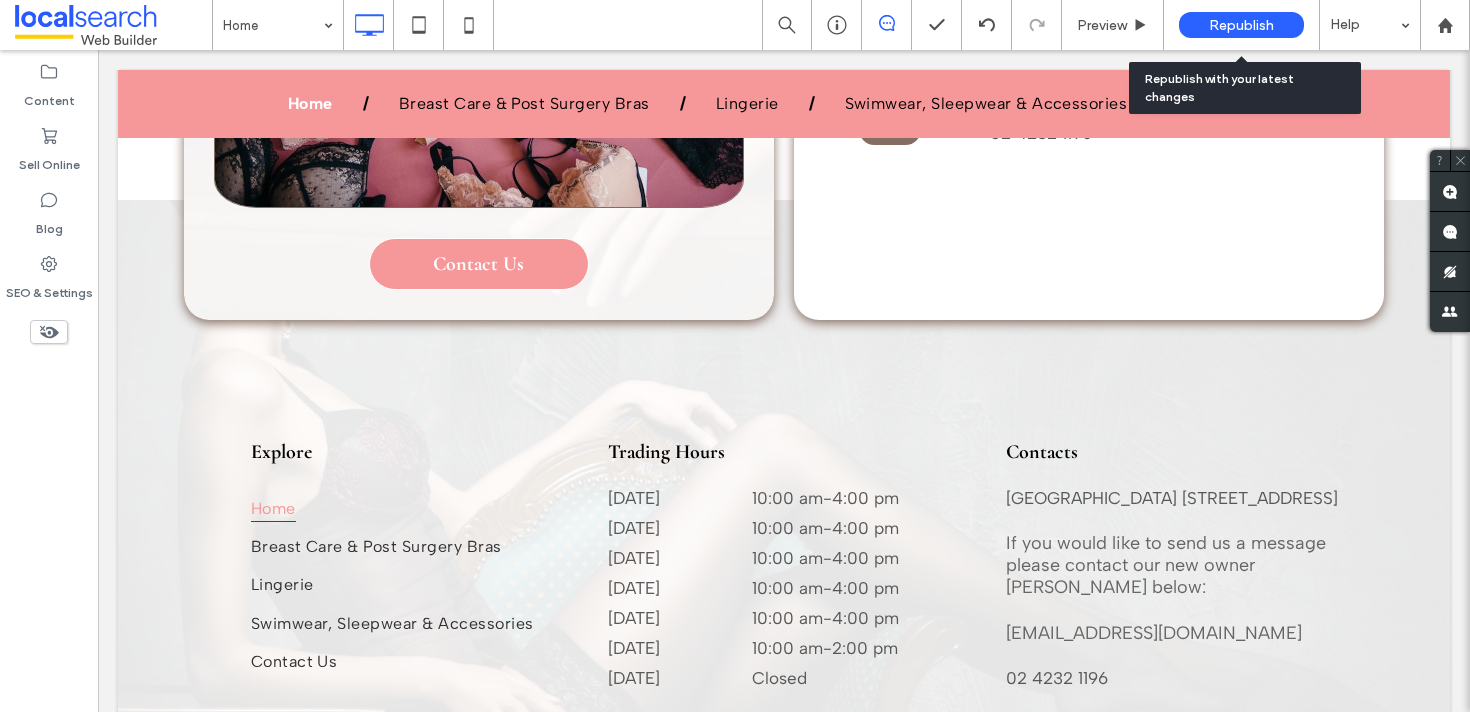 click on "Republish" at bounding box center [1241, 25] 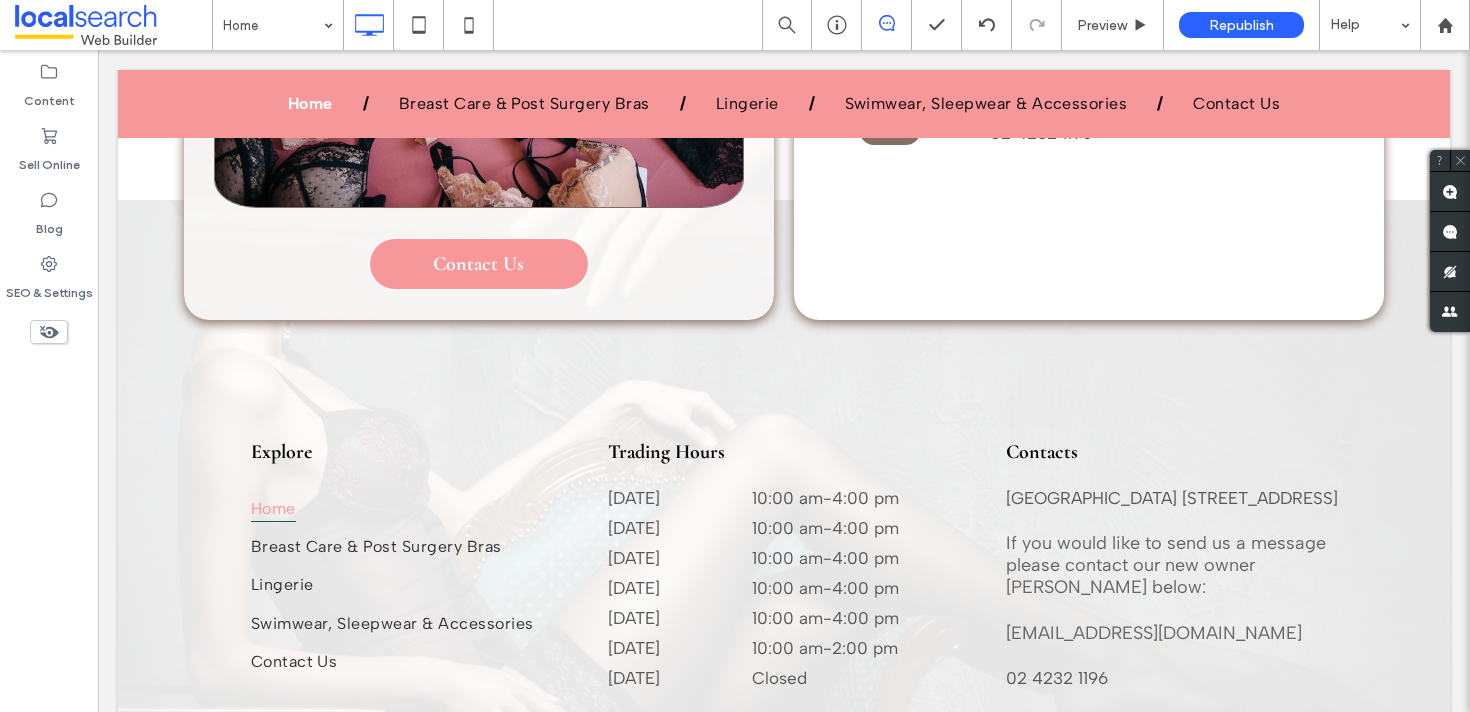 click on "Republish" at bounding box center [1241, 25] 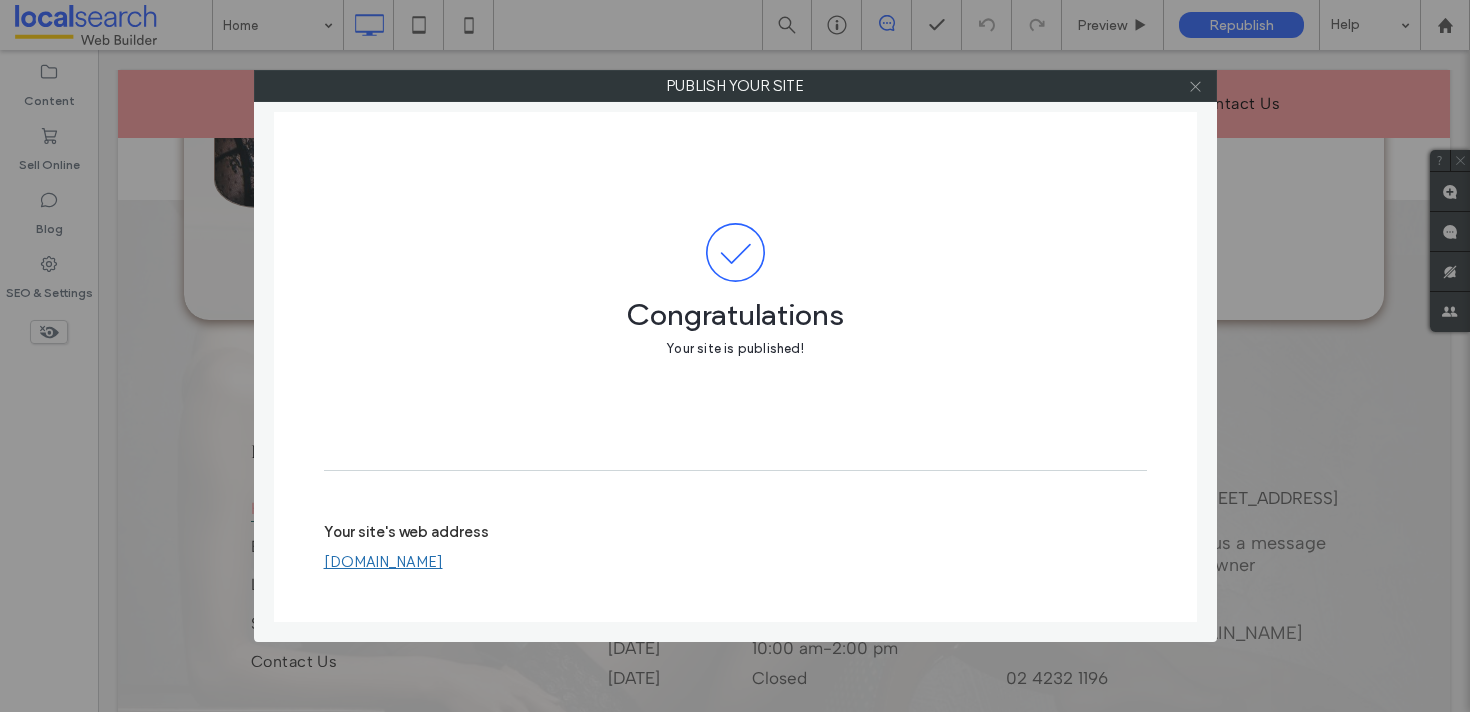 click 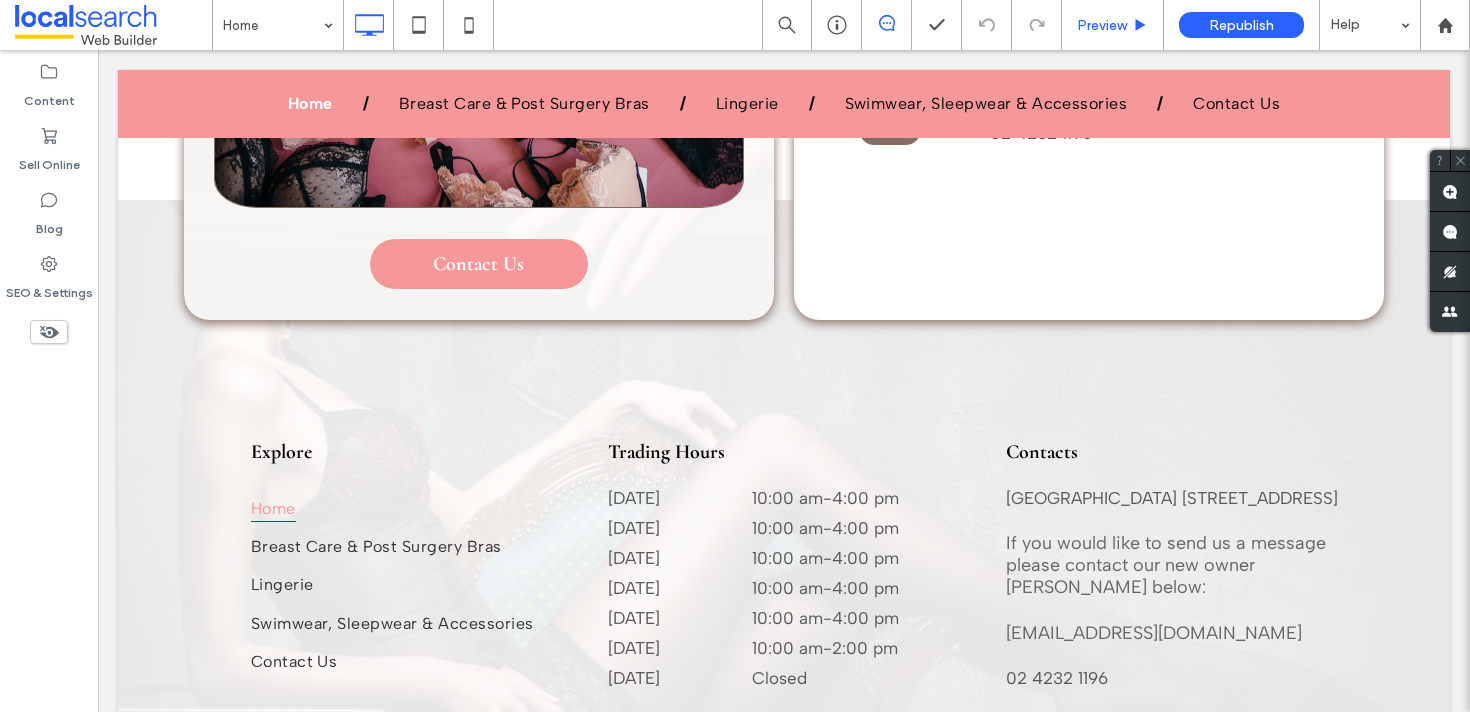 click on "Preview" at bounding box center (1113, 25) 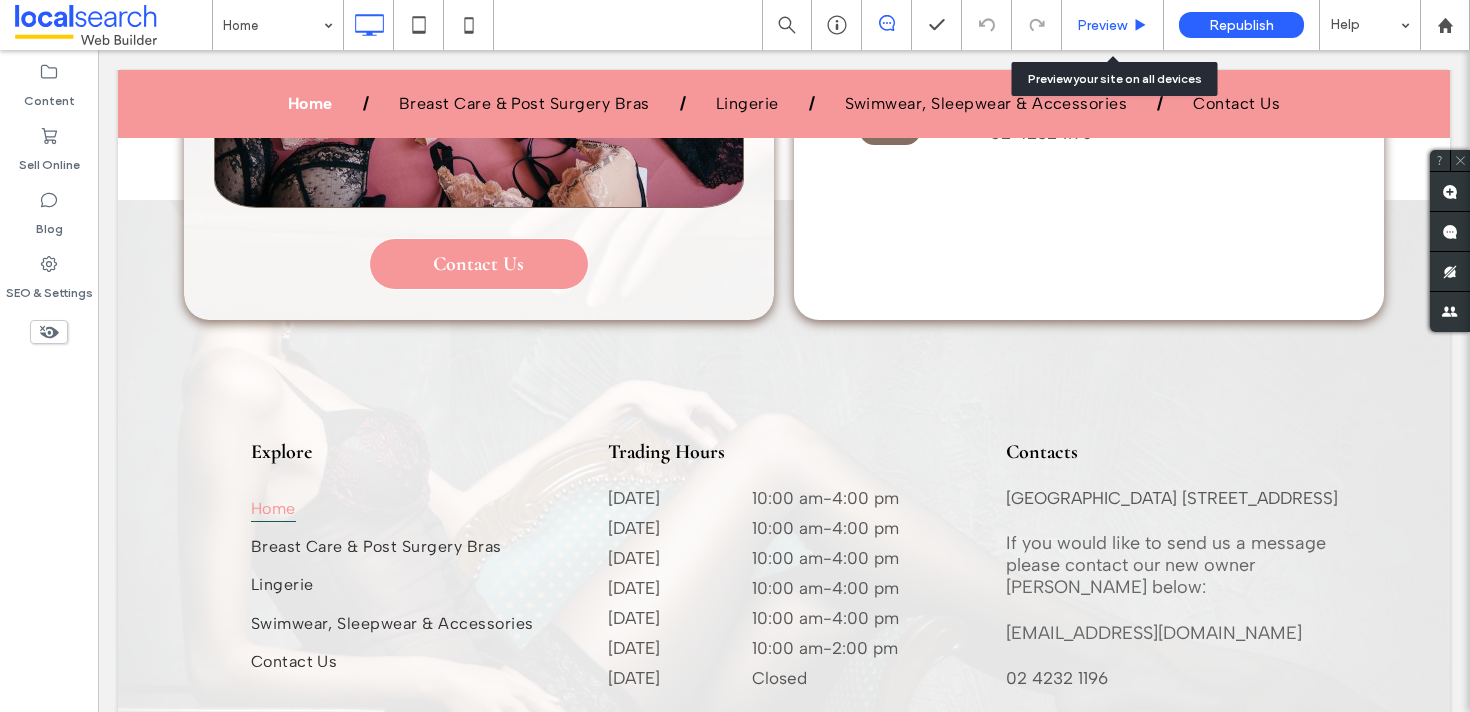 click on "Preview" at bounding box center (1102, 25) 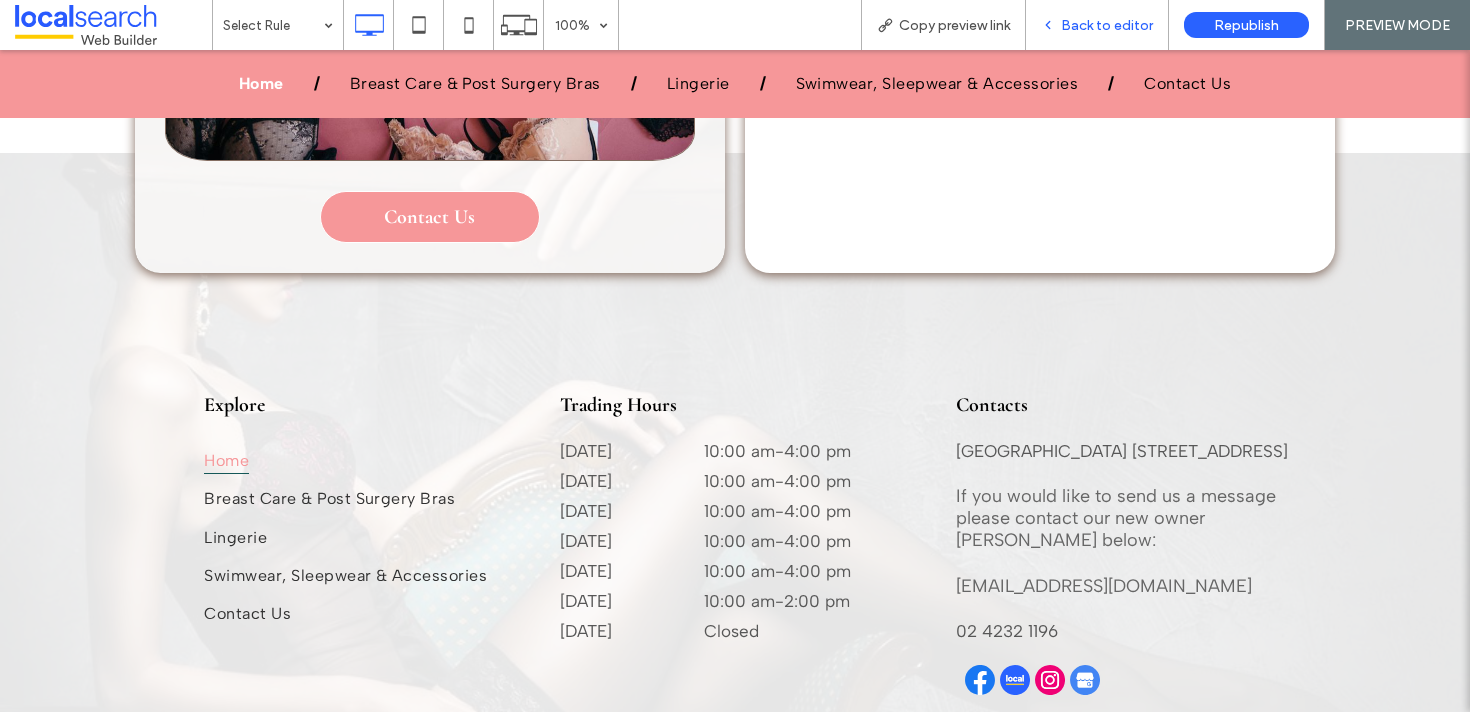 scroll, scrollTop: 5002, scrollLeft: 0, axis: vertical 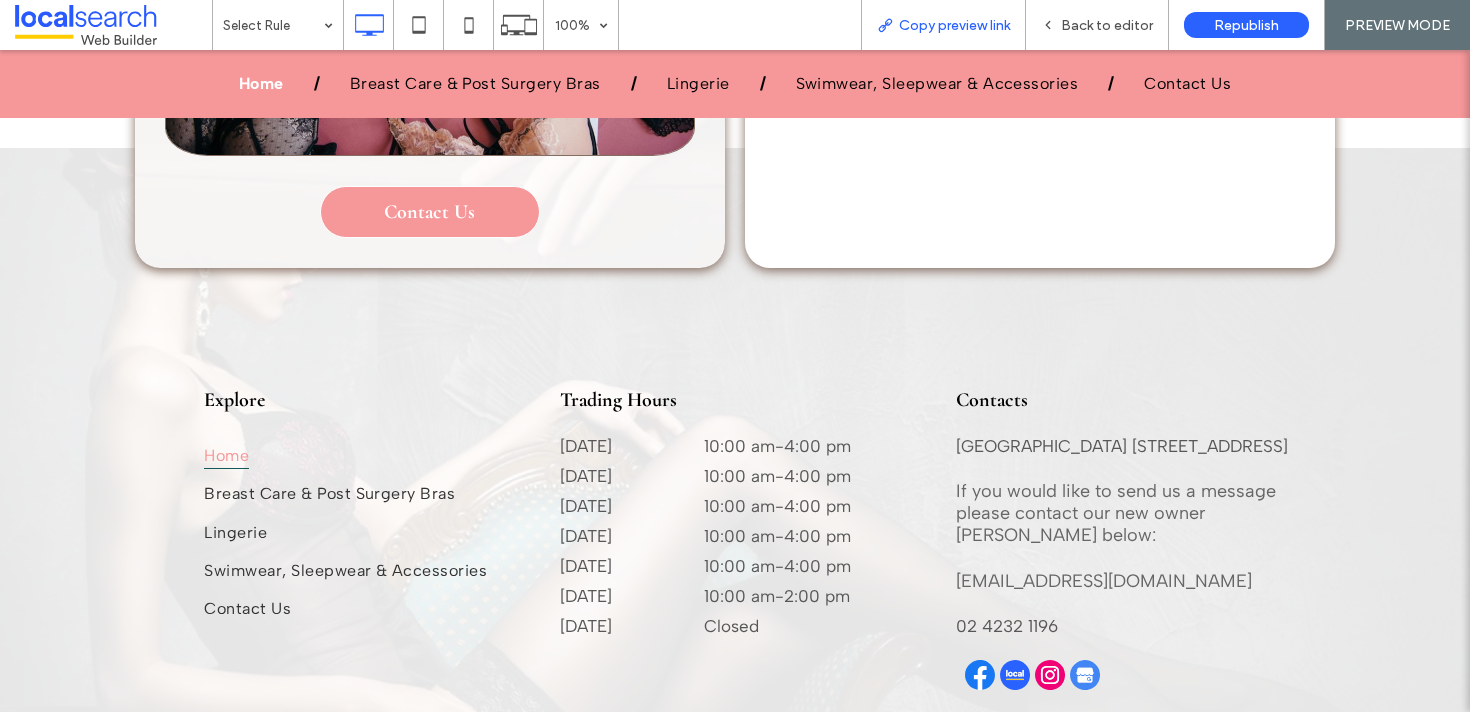 click on "Copy preview link" at bounding box center (943, 25) 